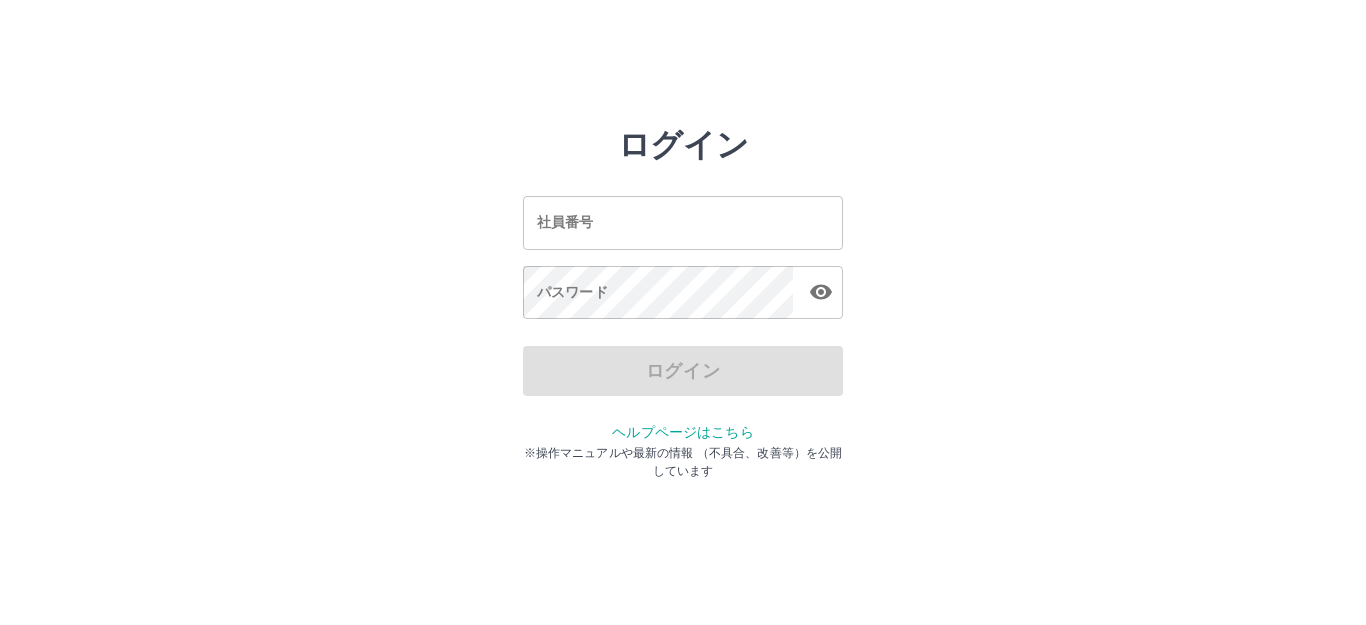 scroll, scrollTop: 0, scrollLeft: 0, axis: both 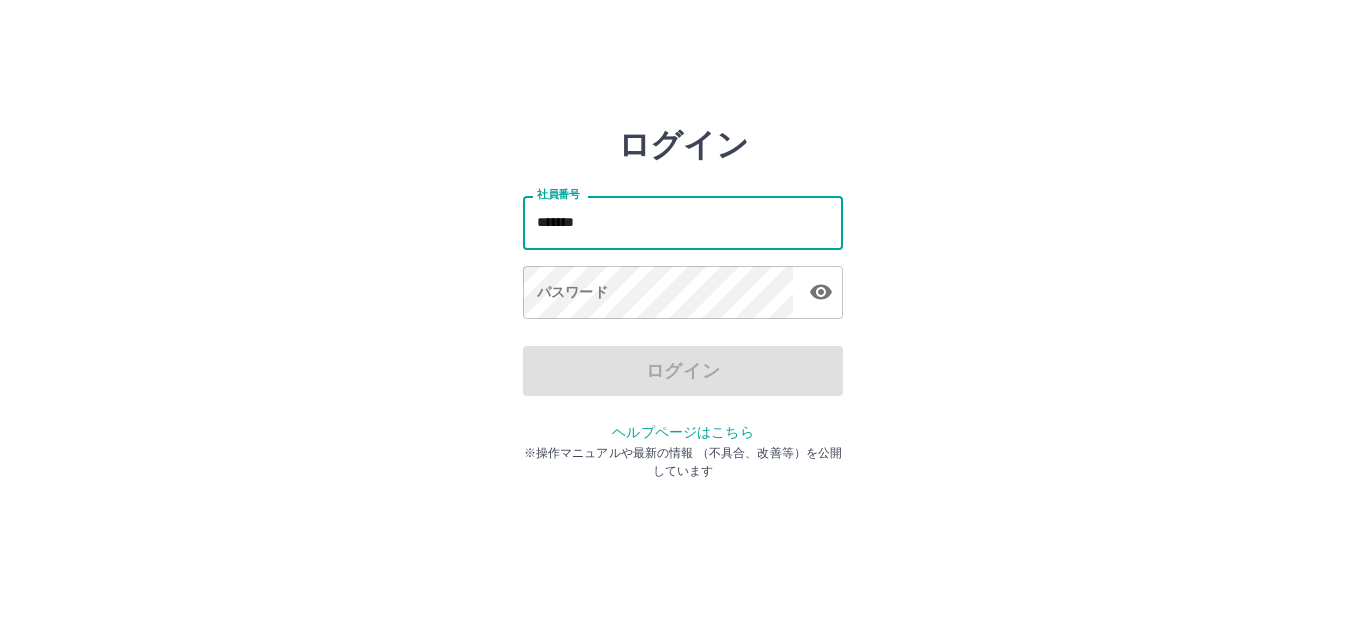 type on "*******" 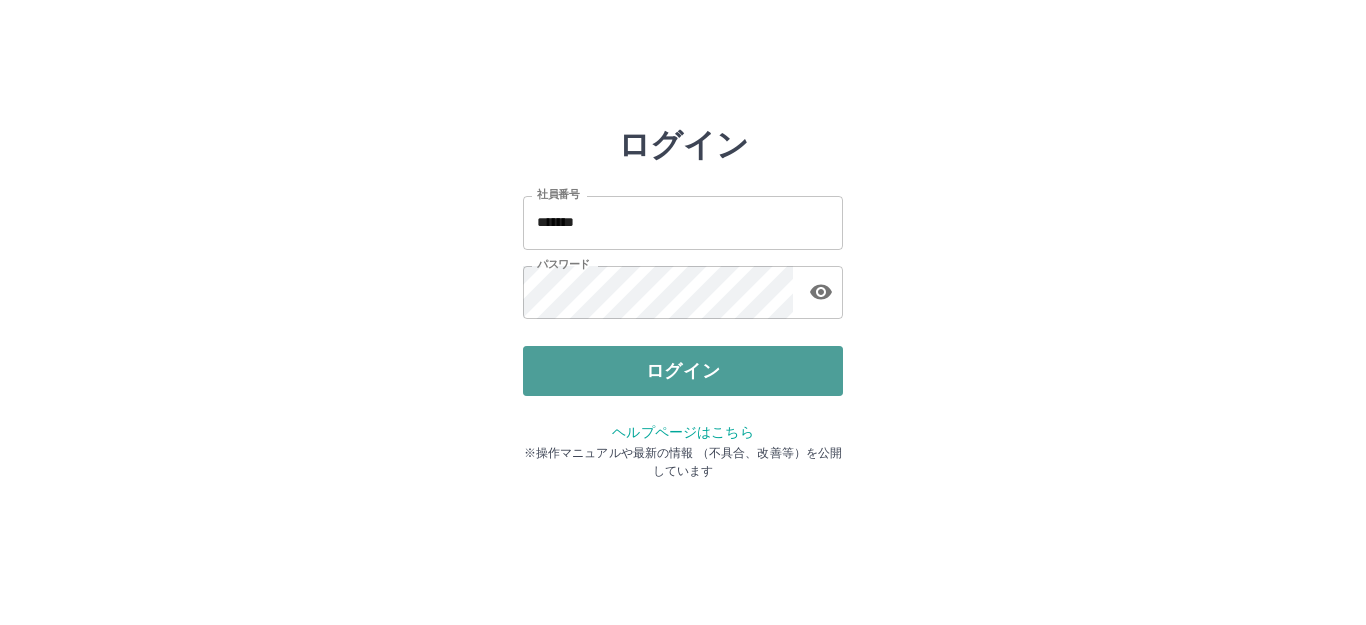 click on "ログイン" at bounding box center (683, 371) 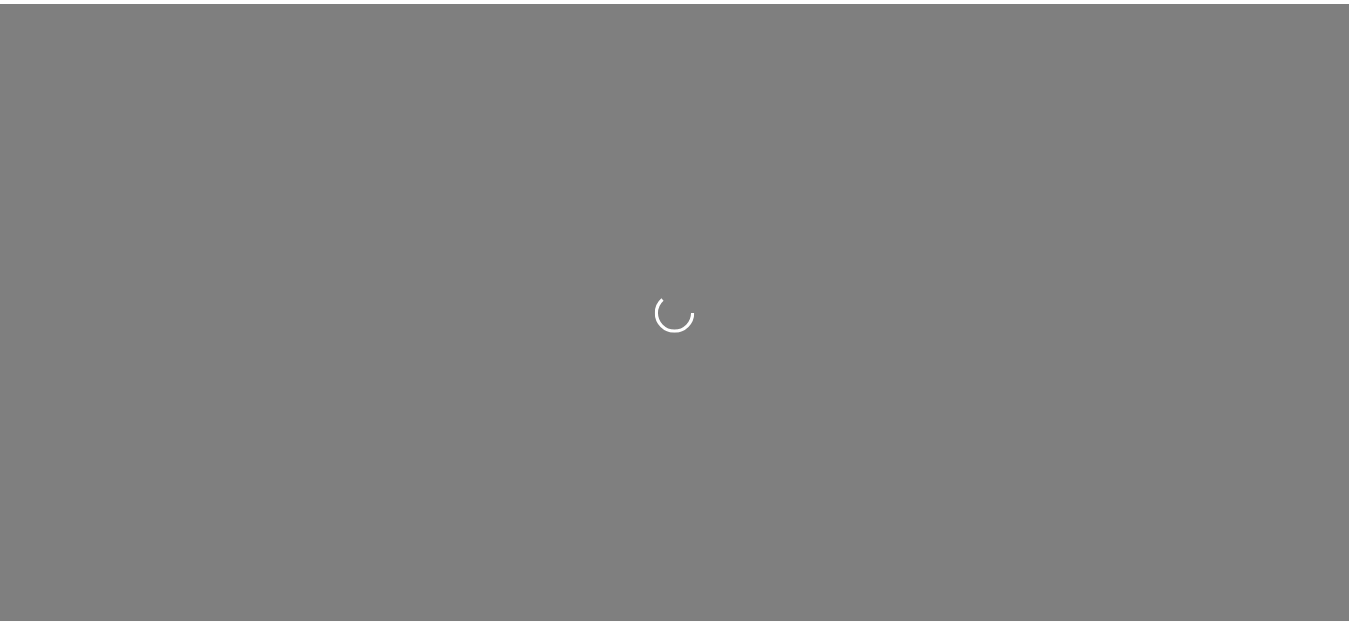 scroll, scrollTop: 0, scrollLeft: 0, axis: both 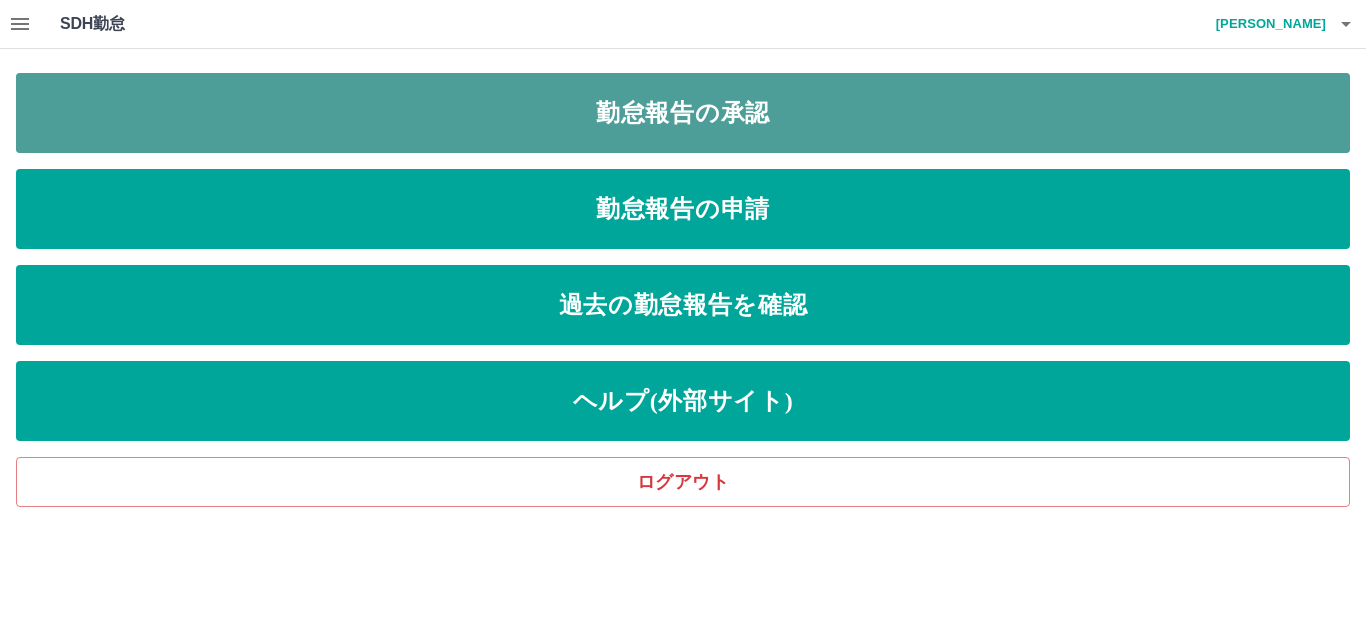 click on "勤怠報告の承認" at bounding box center (683, 113) 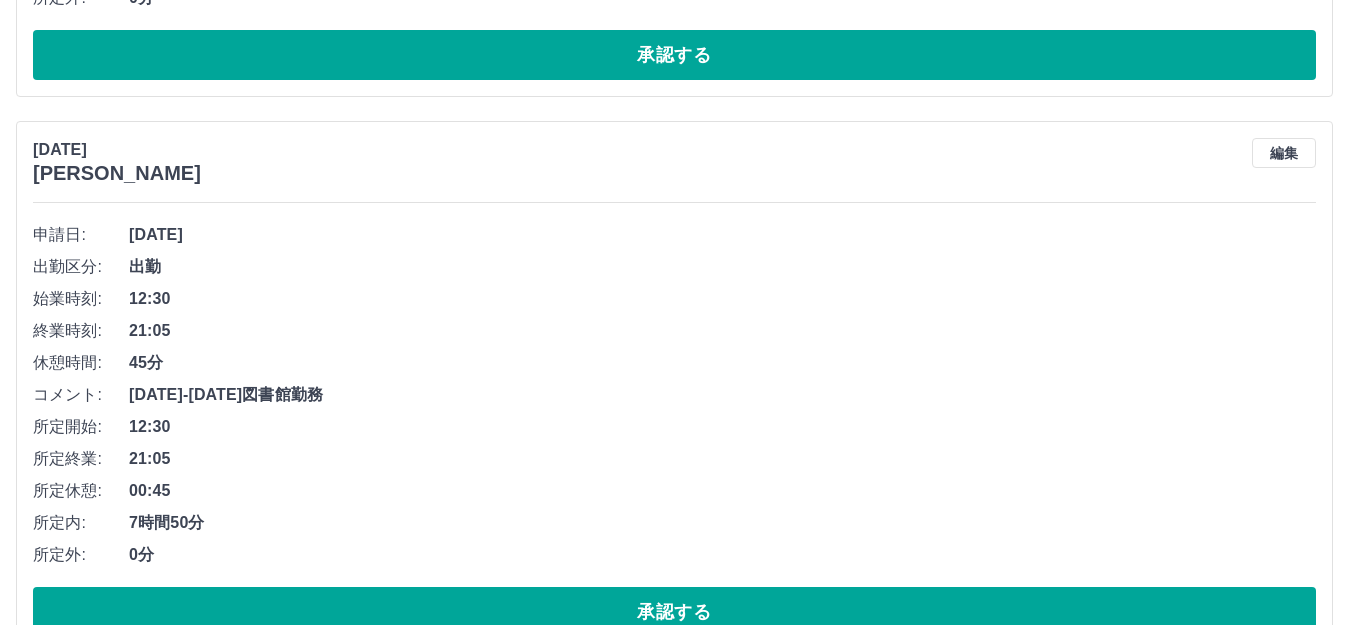 scroll, scrollTop: 4600, scrollLeft: 0, axis: vertical 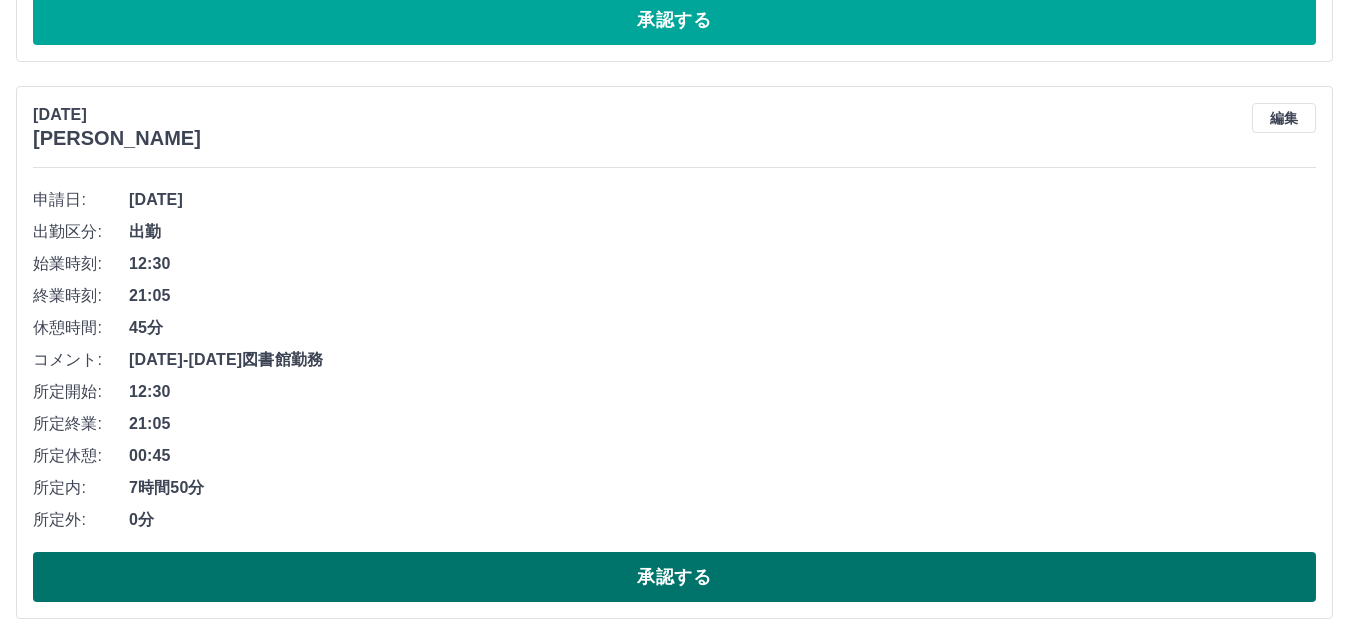click on "承認する" at bounding box center (674, 577) 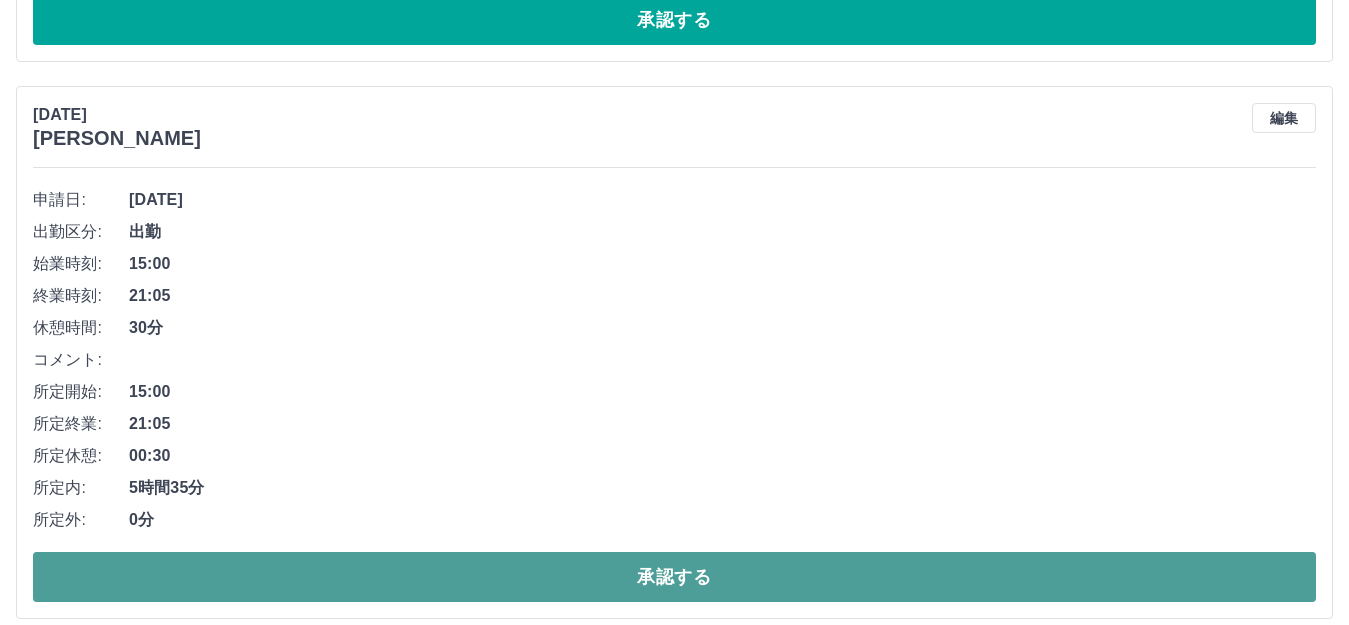 click on "承認する" at bounding box center [674, 577] 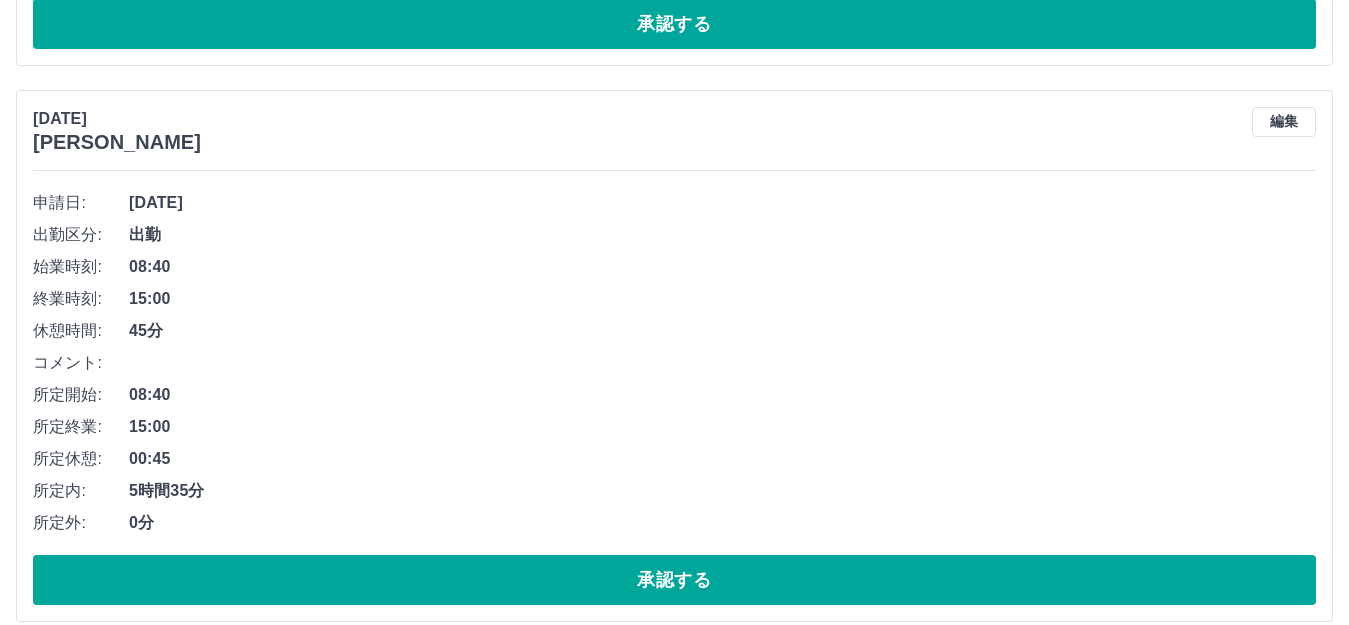 scroll, scrollTop: 4900, scrollLeft: 0, axis: vertical 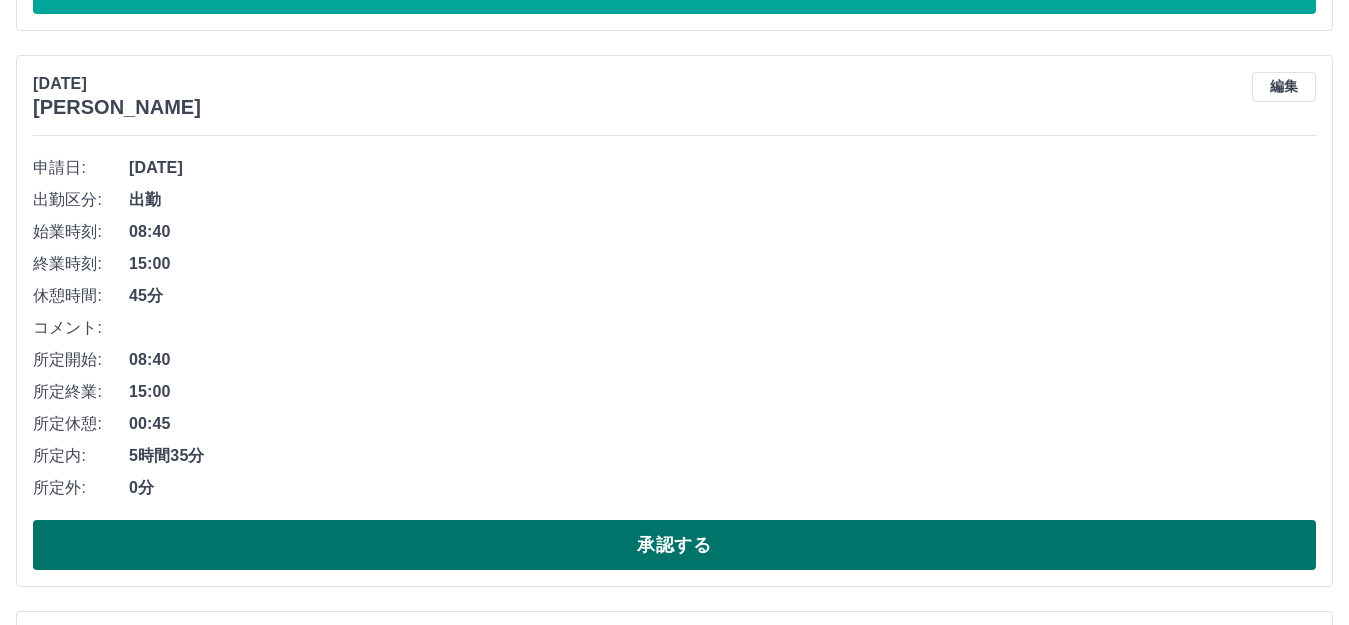 click on "承認する" at bounding box center [674, 545] 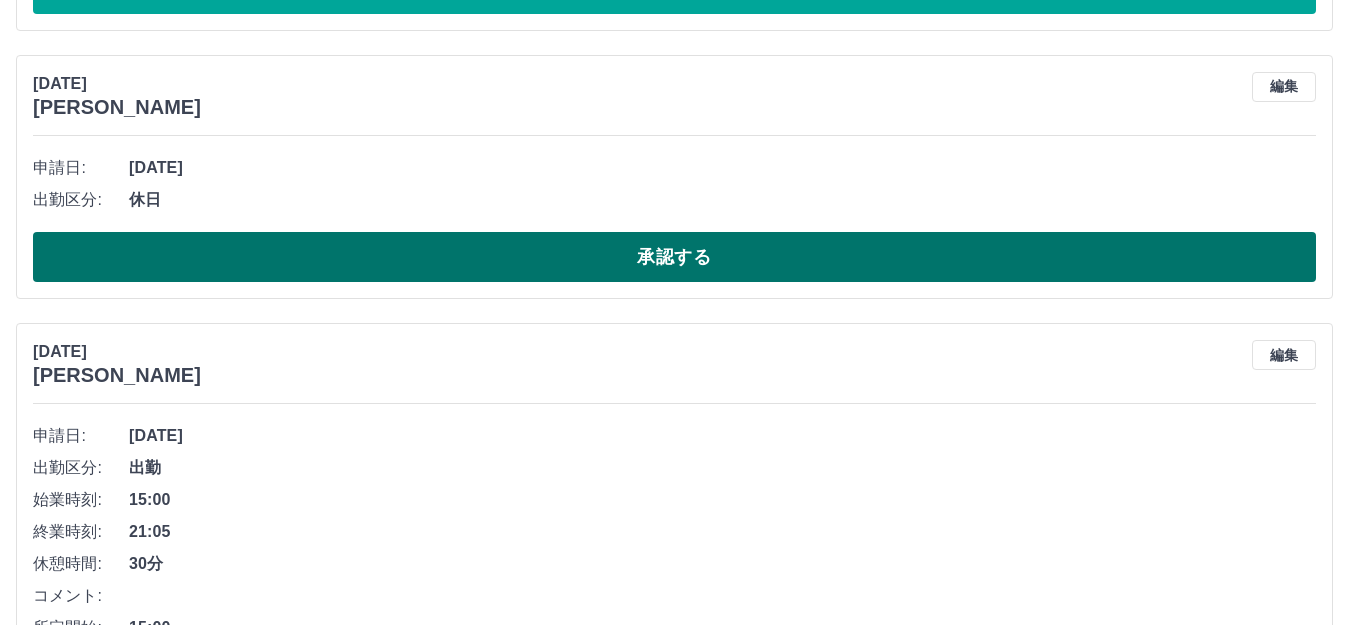 click on "承認する" at bounding box center (674, 257) 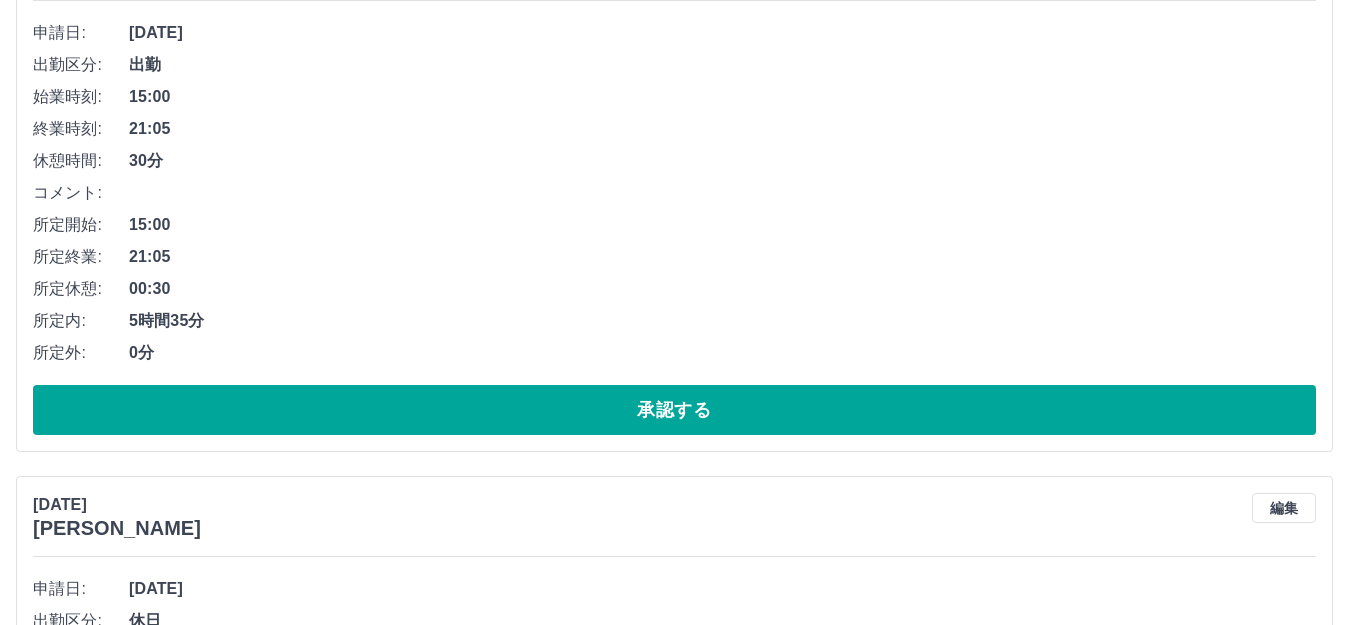 scroll, scrollTop: 5000, scrollLeft: 0, axis: vertical 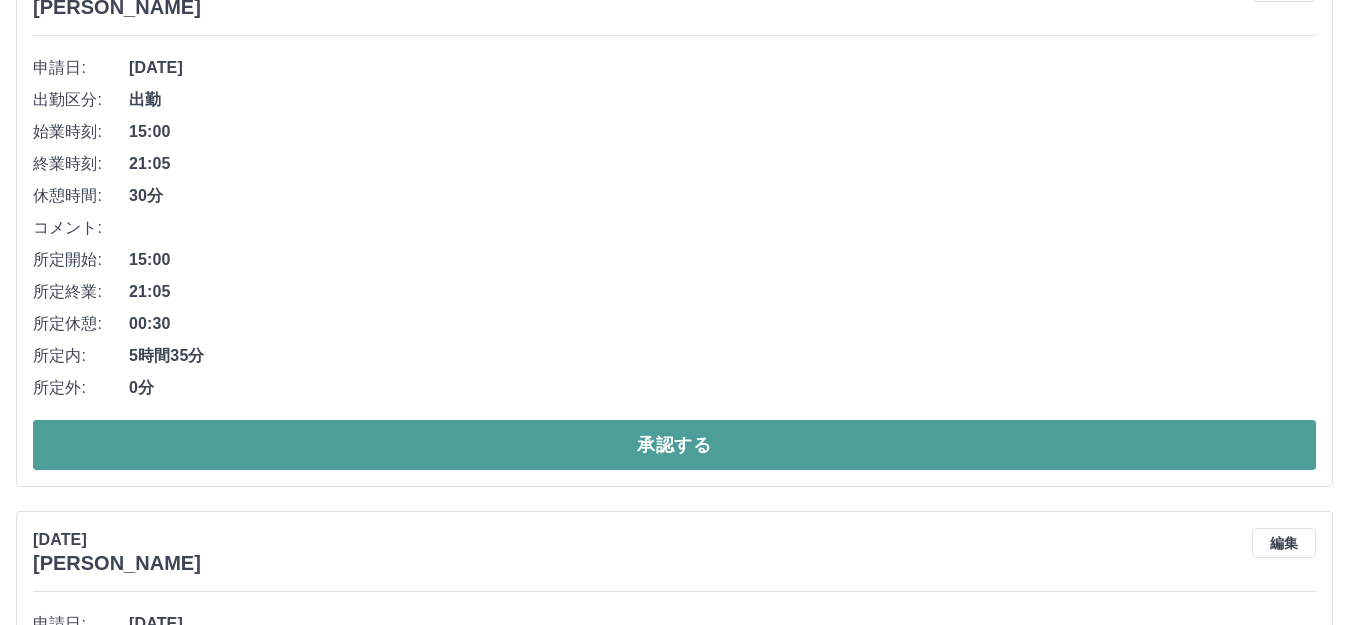 click on "承認する" at bounding box center [674, 445] 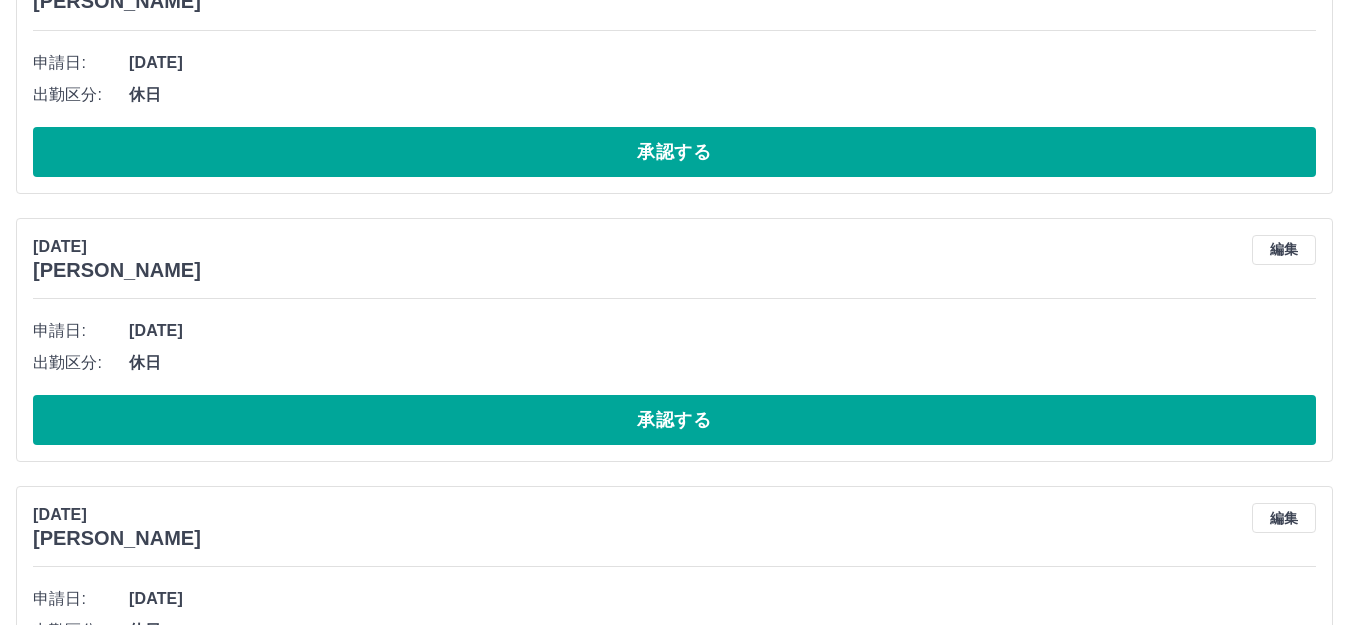 scroll, scrollTop: 4744, scrollLeft: 0, axis: vertical 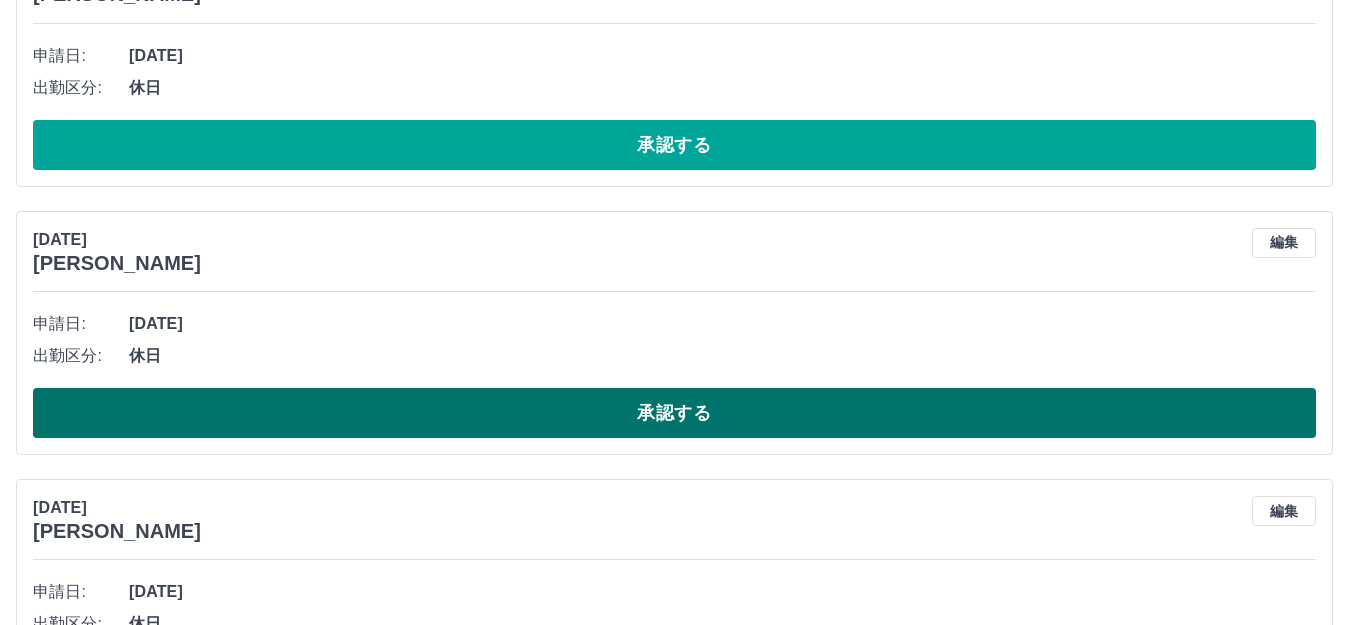 click on "承認する" at bounding box center (674, 413) 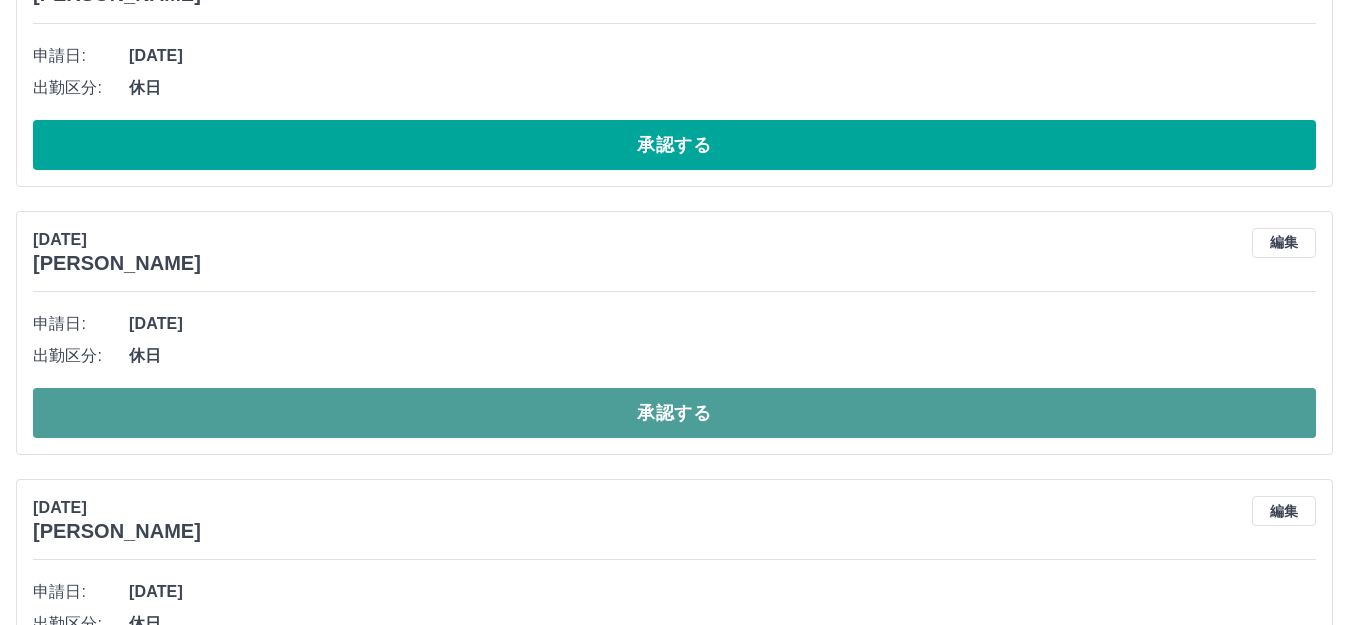 click on "承認する" at bounding box center [674, 413] 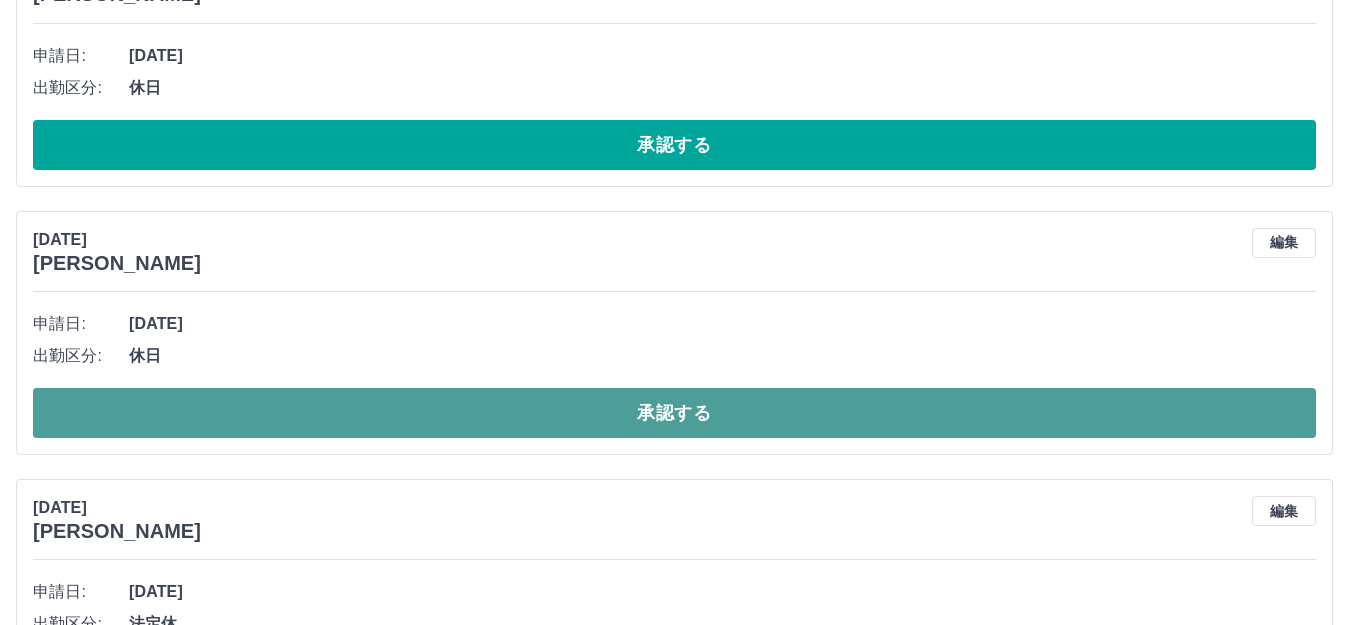 click on "承認する" at bounding box center [674, 413] 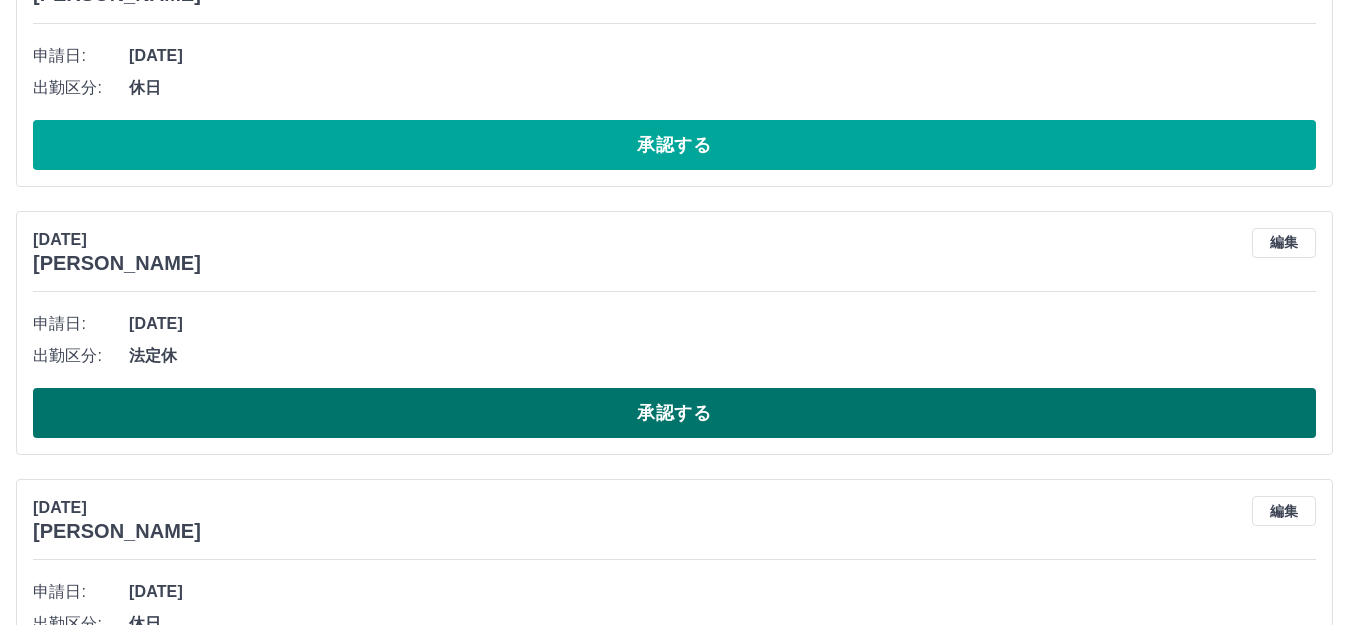 click on "承認する" at bounding box center [674, 413] 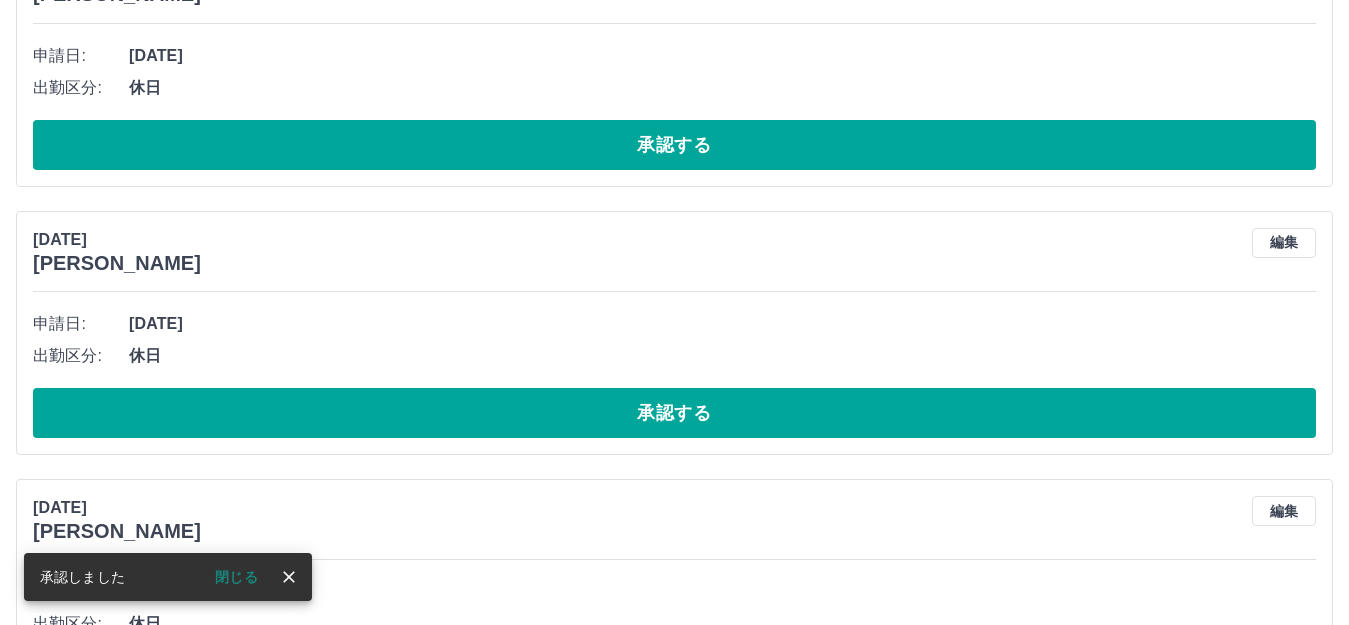 click on "承認する" at bounding box center [674, 413] 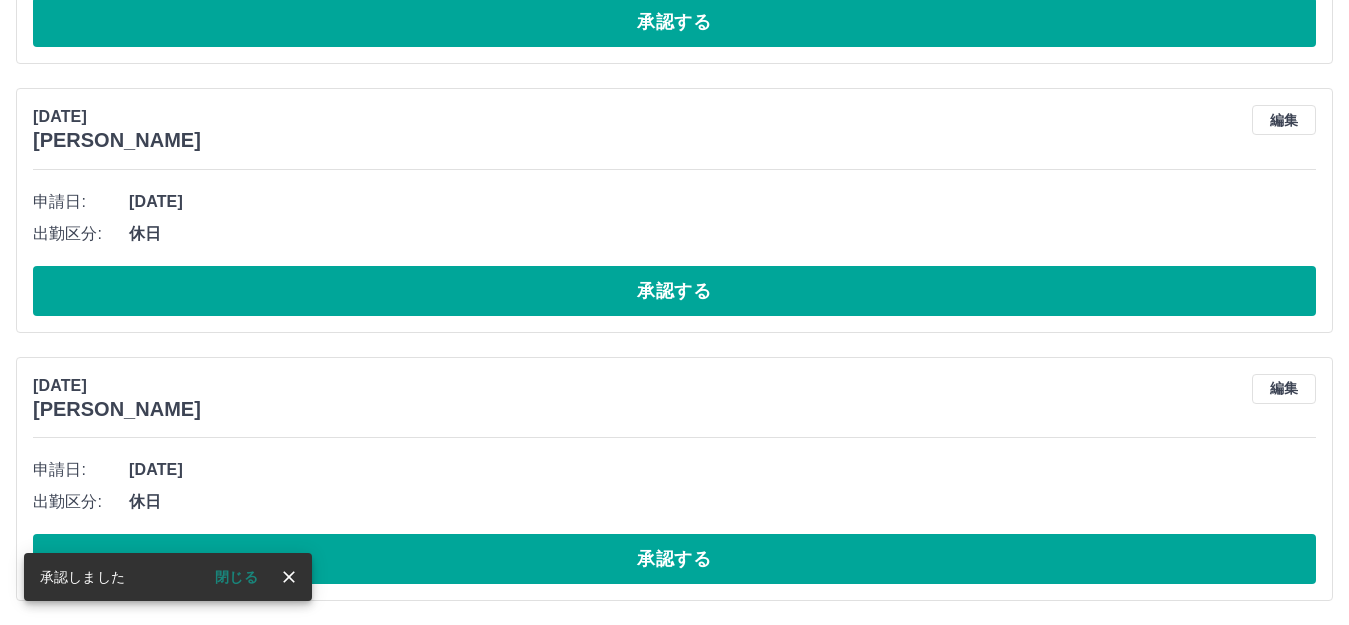 scroll, scrollTop: 4600, scrollLeft: 0, axis: vertical 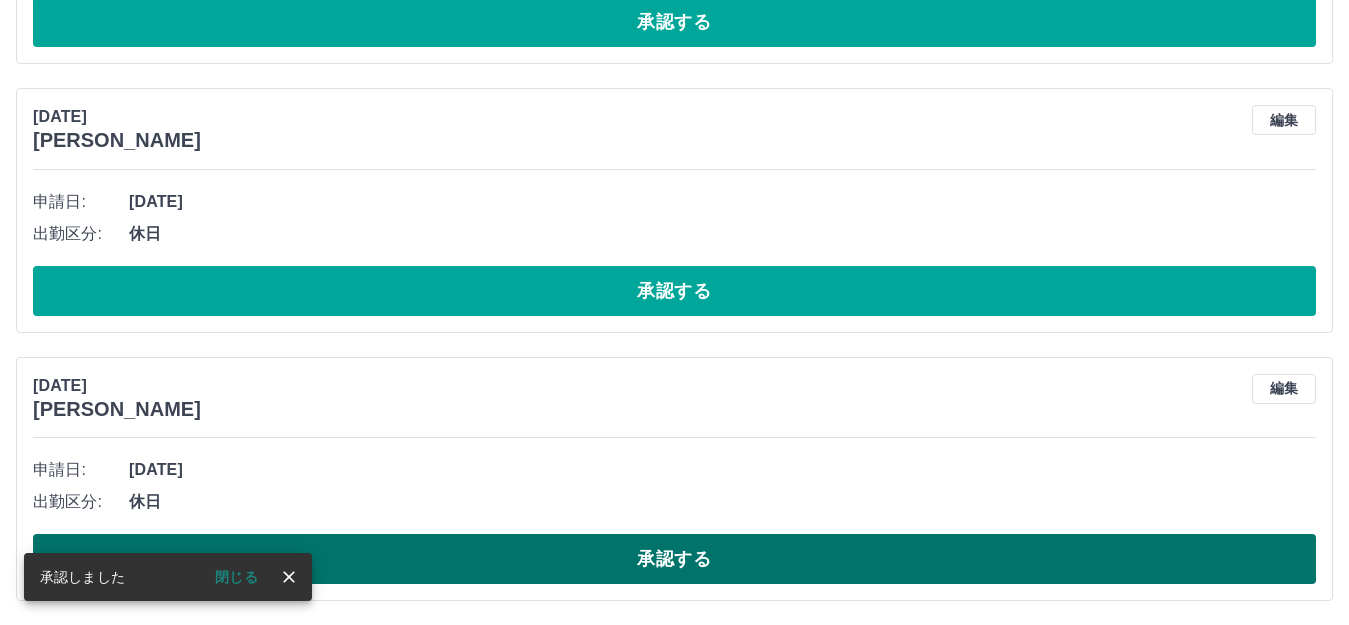click on "承認する" at bounding box center (674, 559) 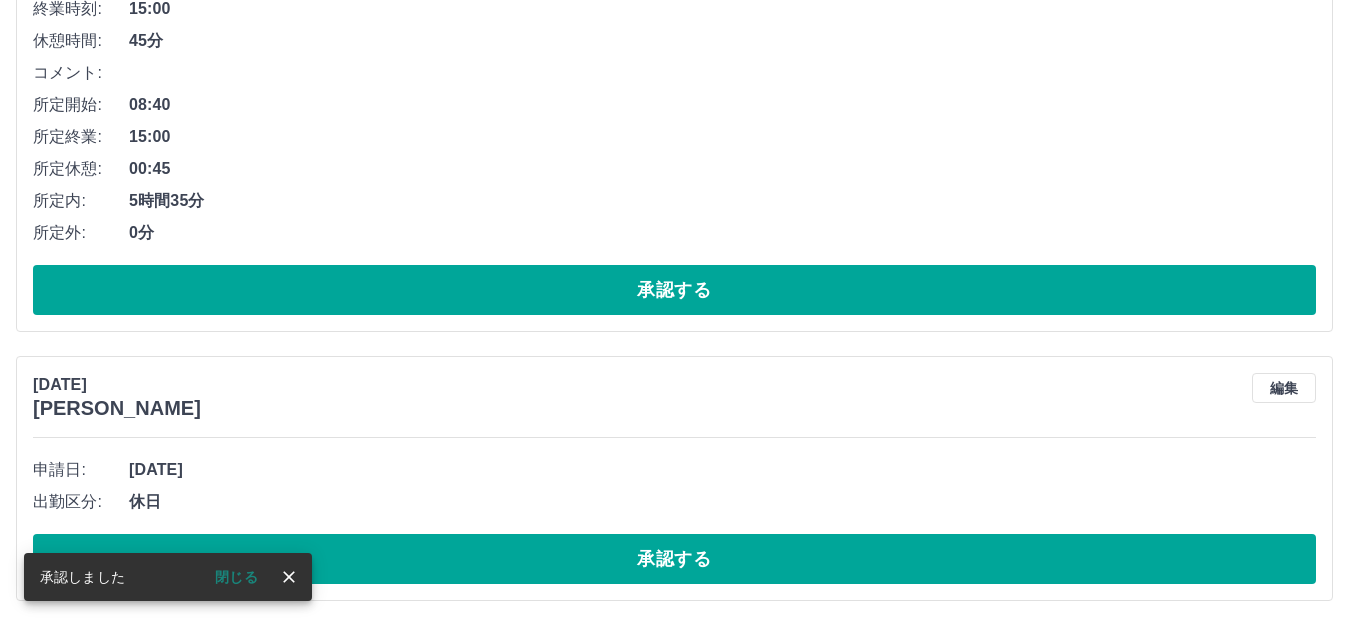 scroll, scrollTop: 4332, scrollLeft: 0, axis: vertical 